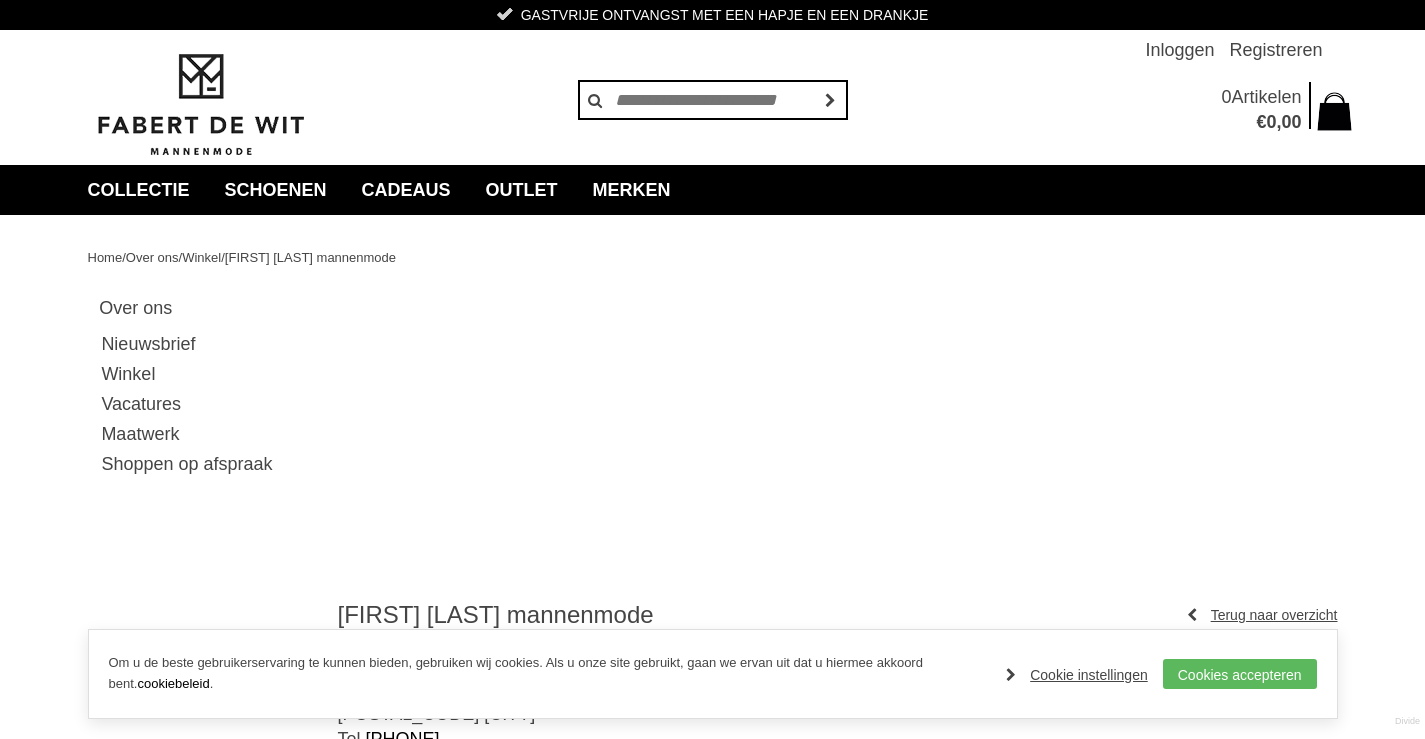 scroll, scrollTop: 0, scrollLeft: 0, axis: both 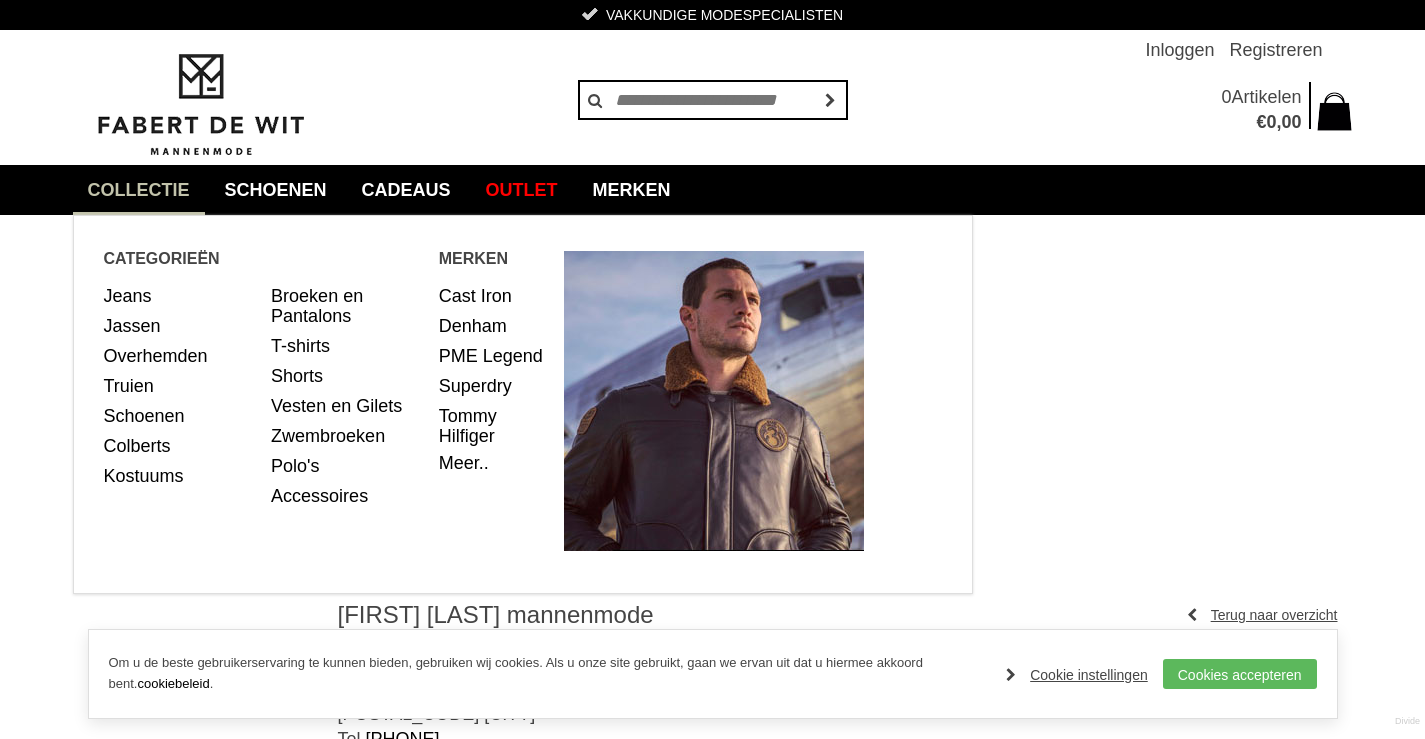 click on "collectie" at bounding box center (139, 190) 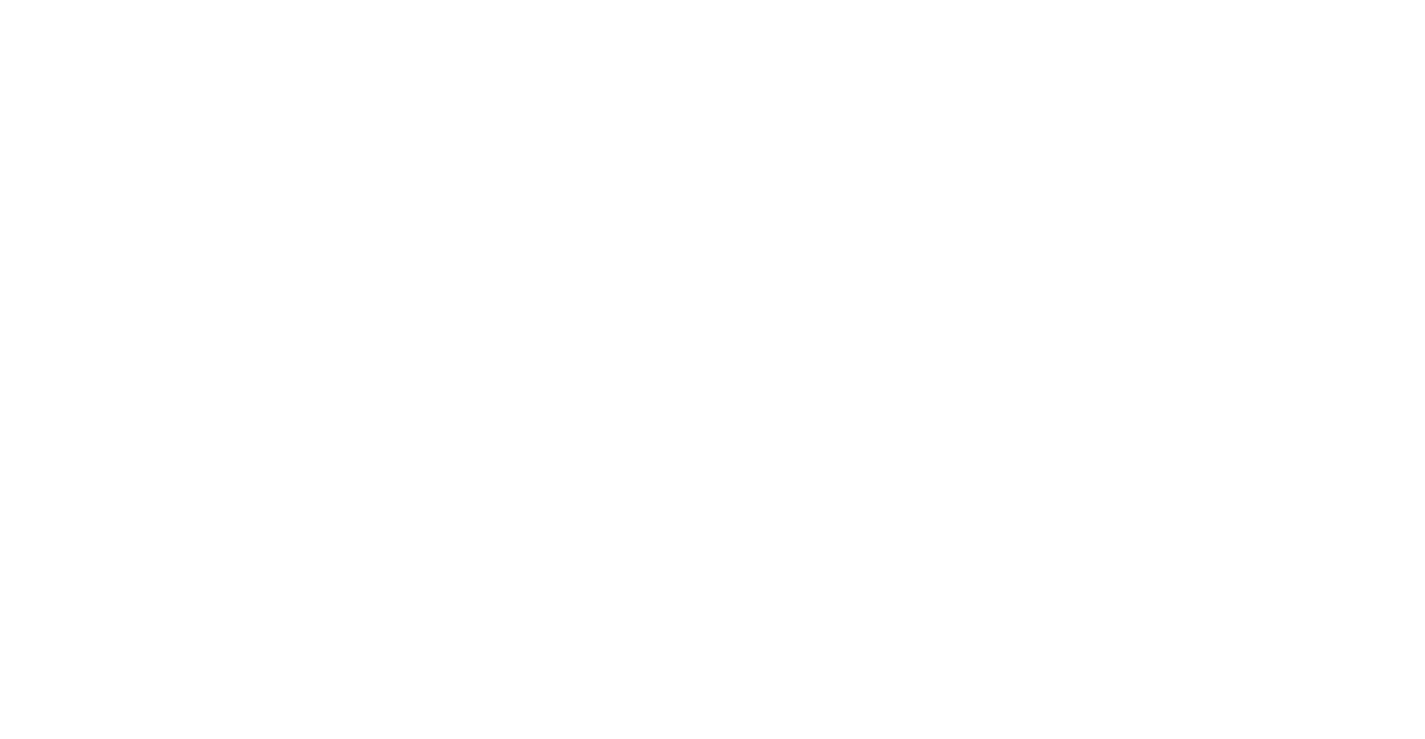 scroll, scrollTop: 0, scrollLeft: 0, axis: both 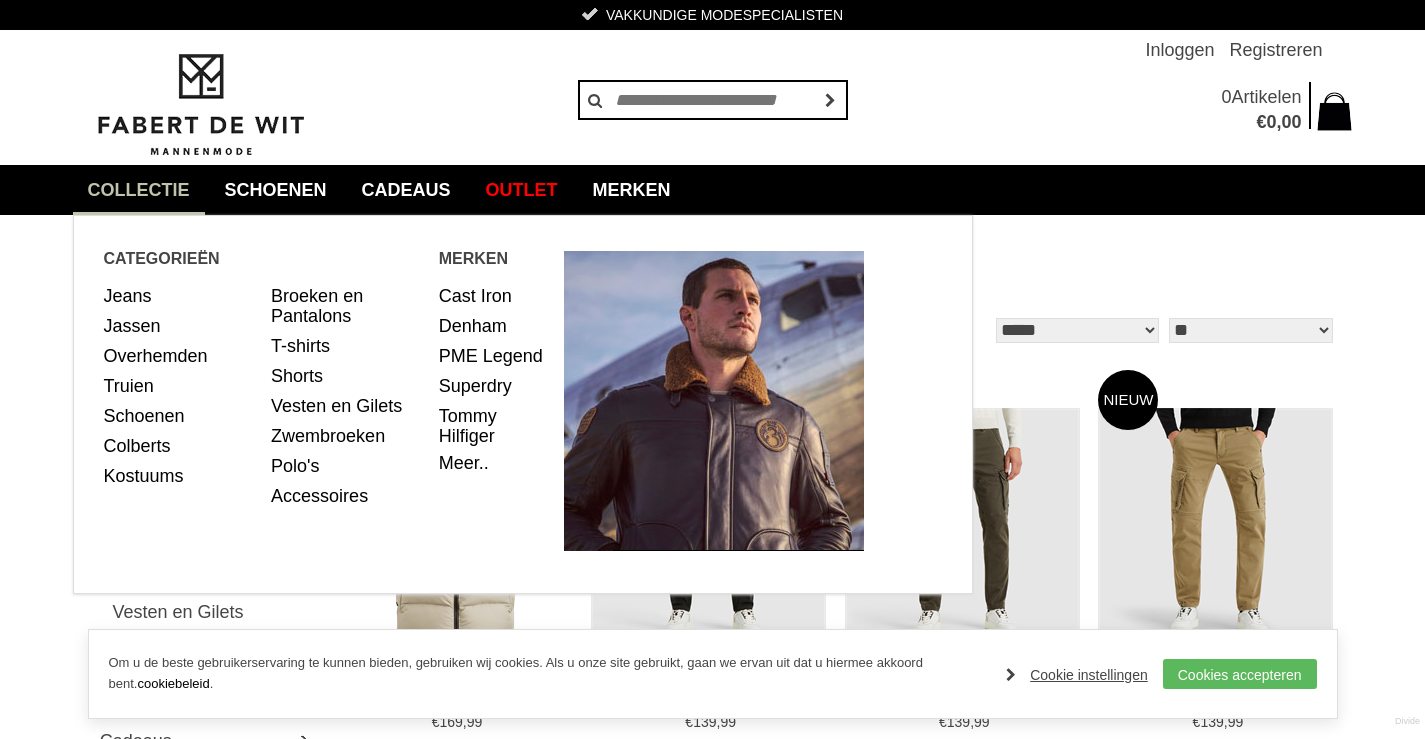 click on "collectie" at bounding box center [139, 190] 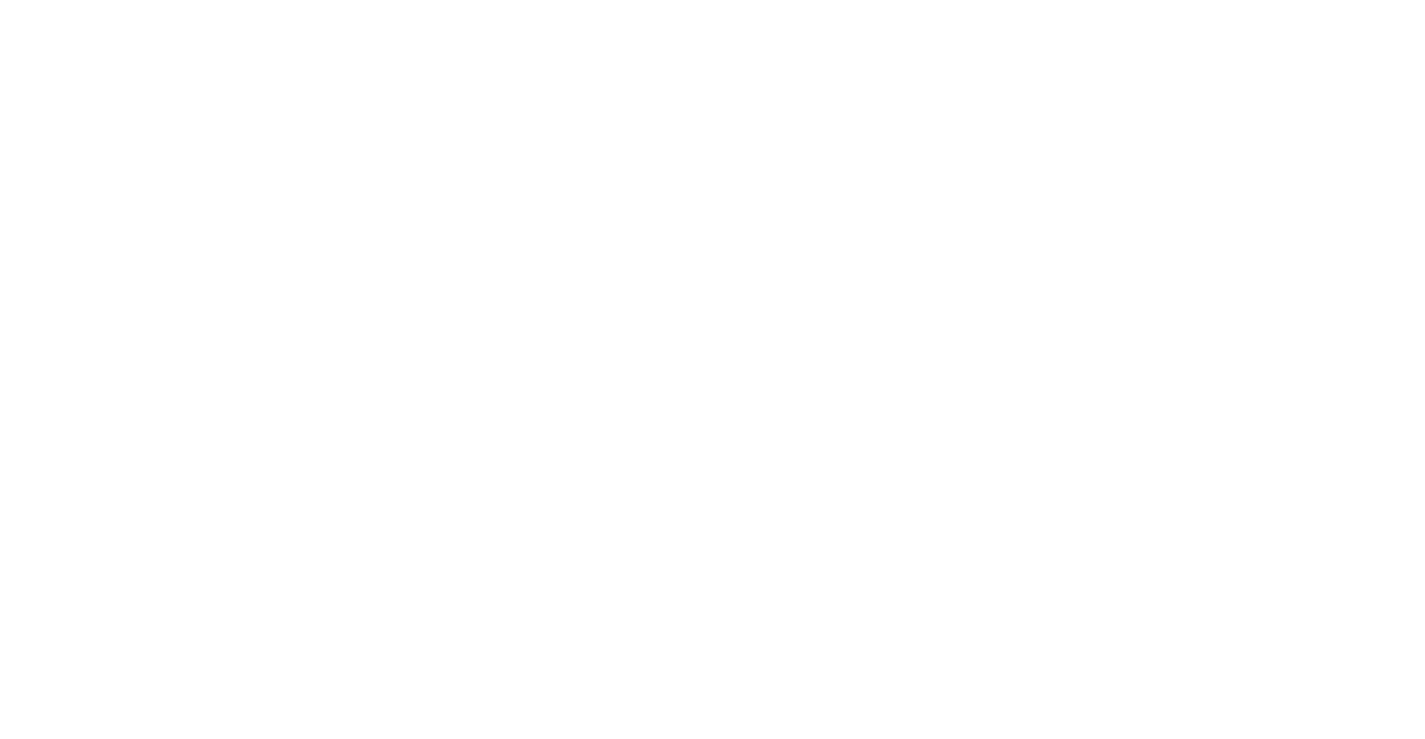 scroll, scrollTop: 0, scrollLeft: 0, axis: both 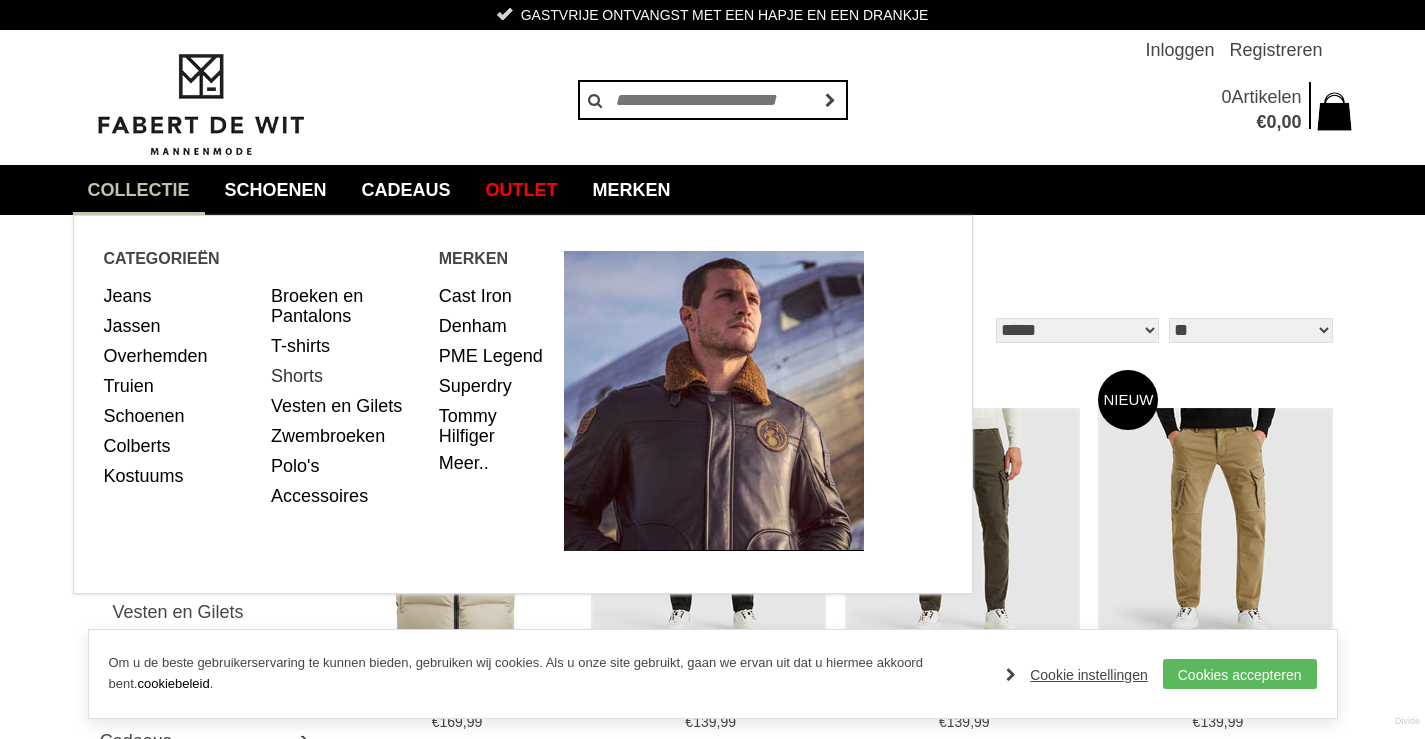 click on "Shorts" at bounding box center (347, 376) 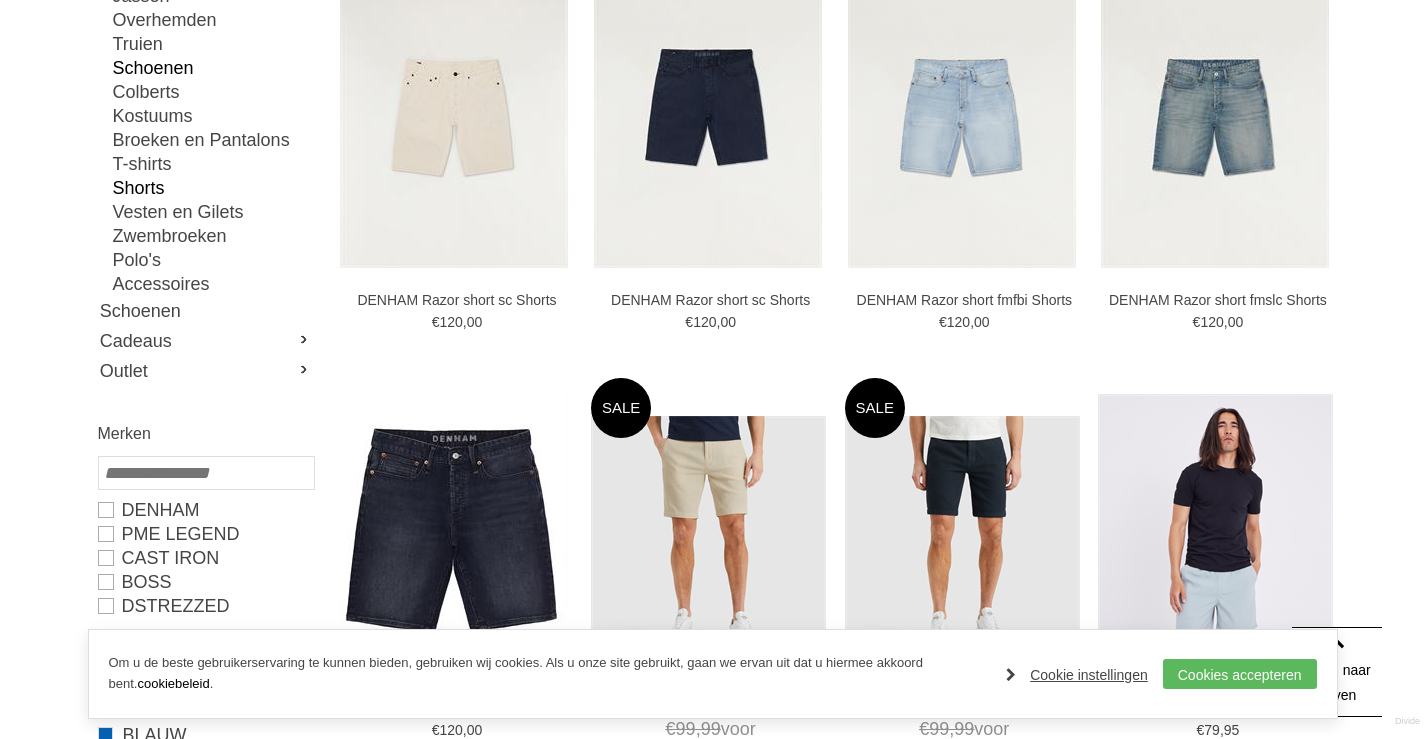 scroll, scrollTop: 600, scrollLeft: 0, axis: vertical 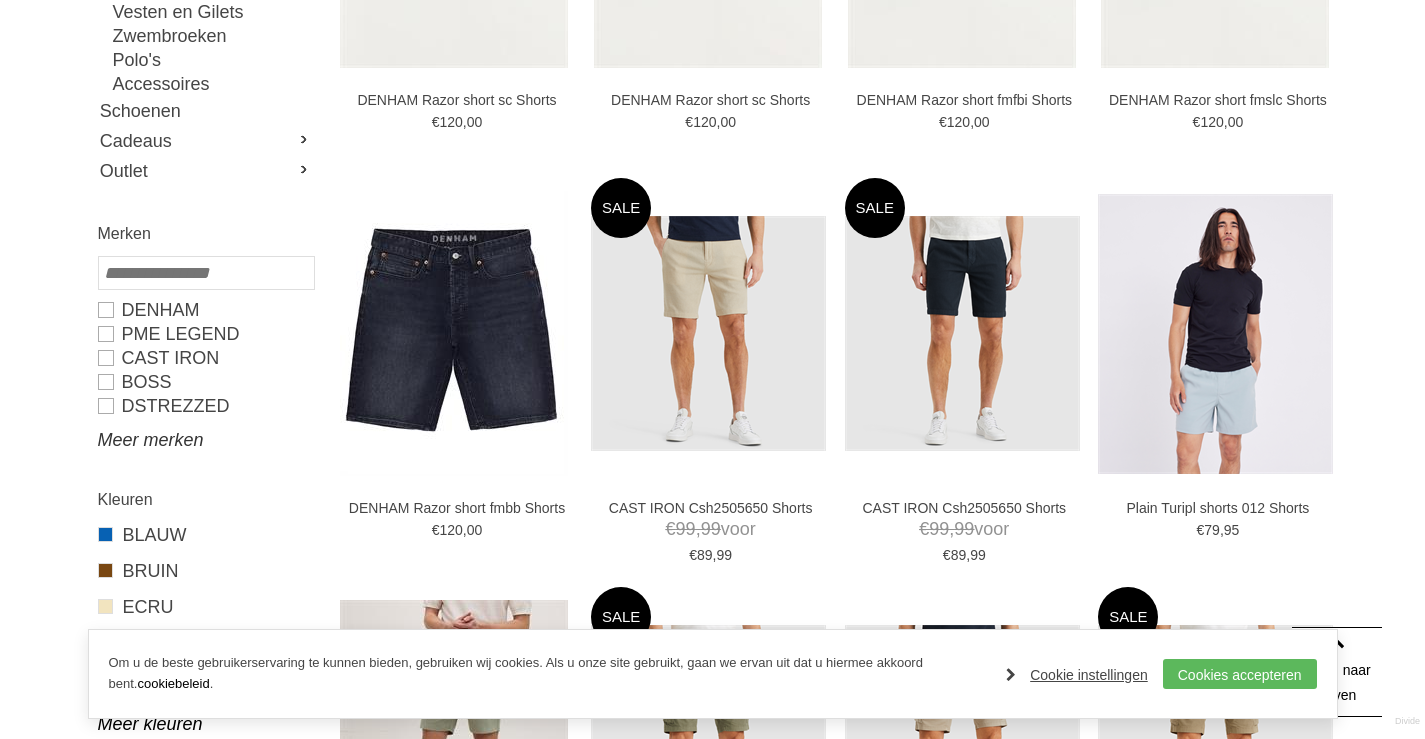 click on "Meer merken" at bounding box center [205, 440] 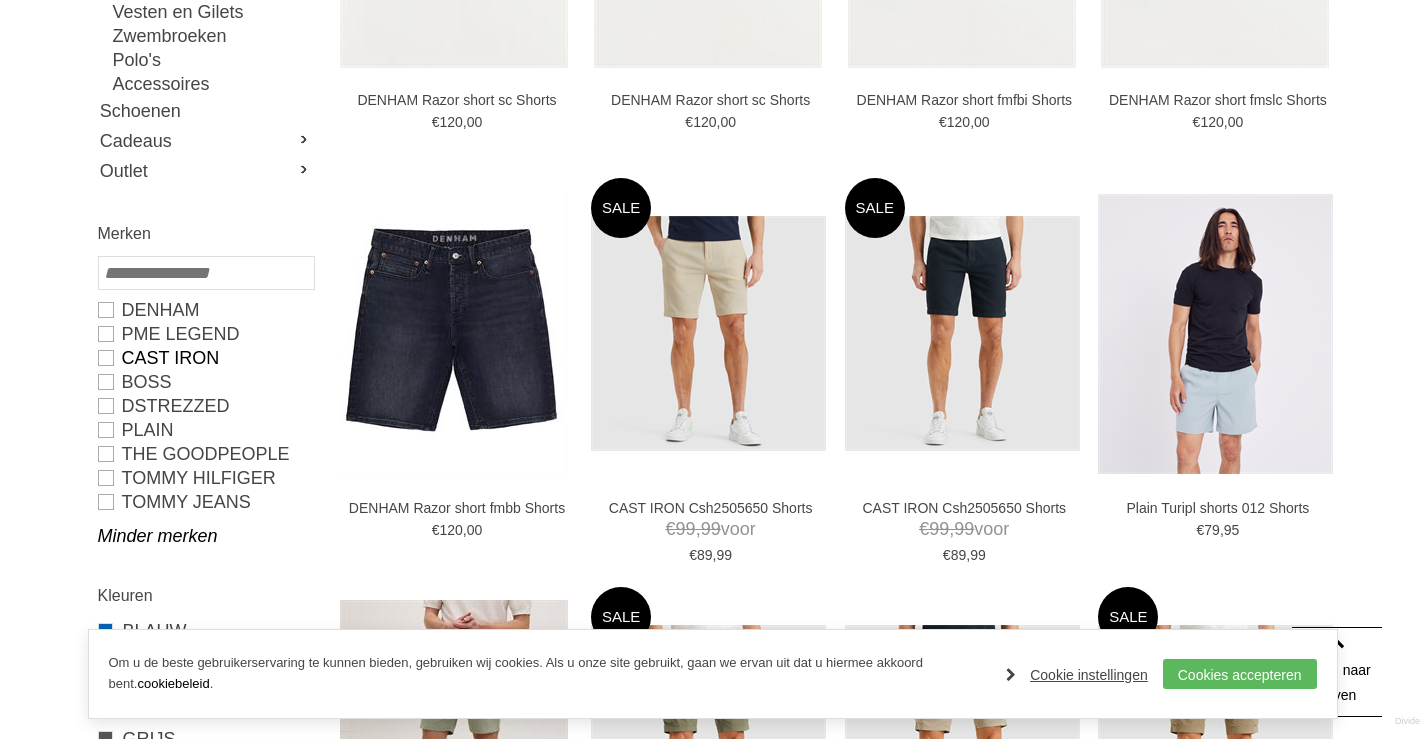 scroll, scrollTop: 700, scrollLeft: 0, axis: vertical 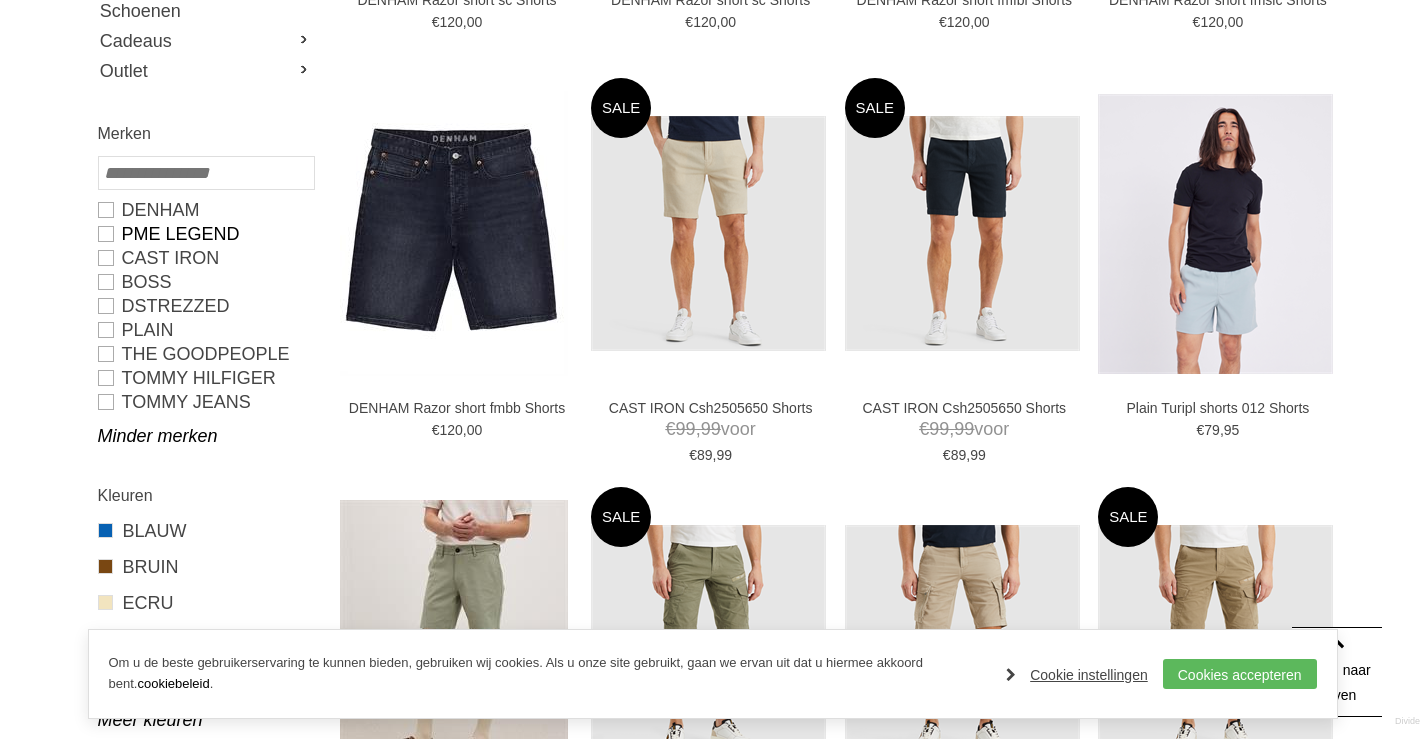 click on "PME LEGEND" at bounding box center [205, 234] 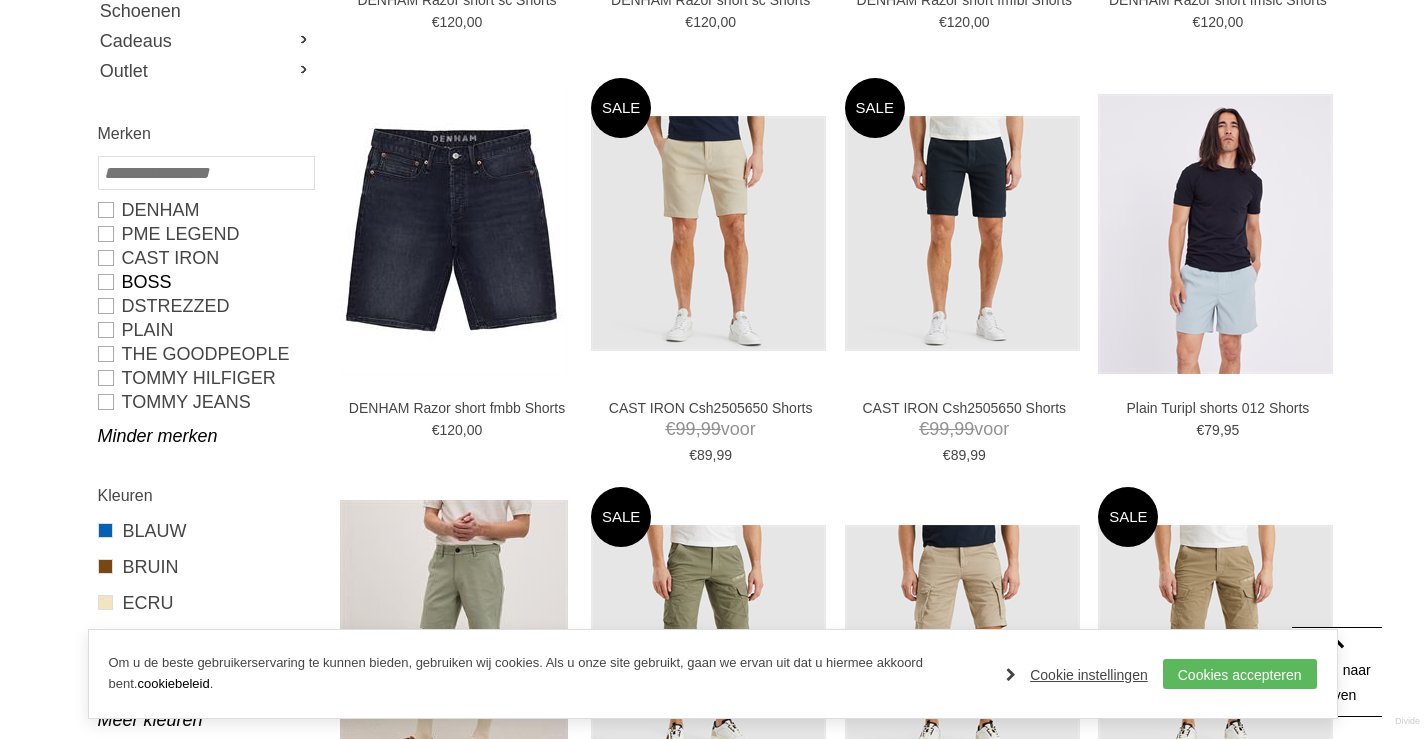 type on "**" 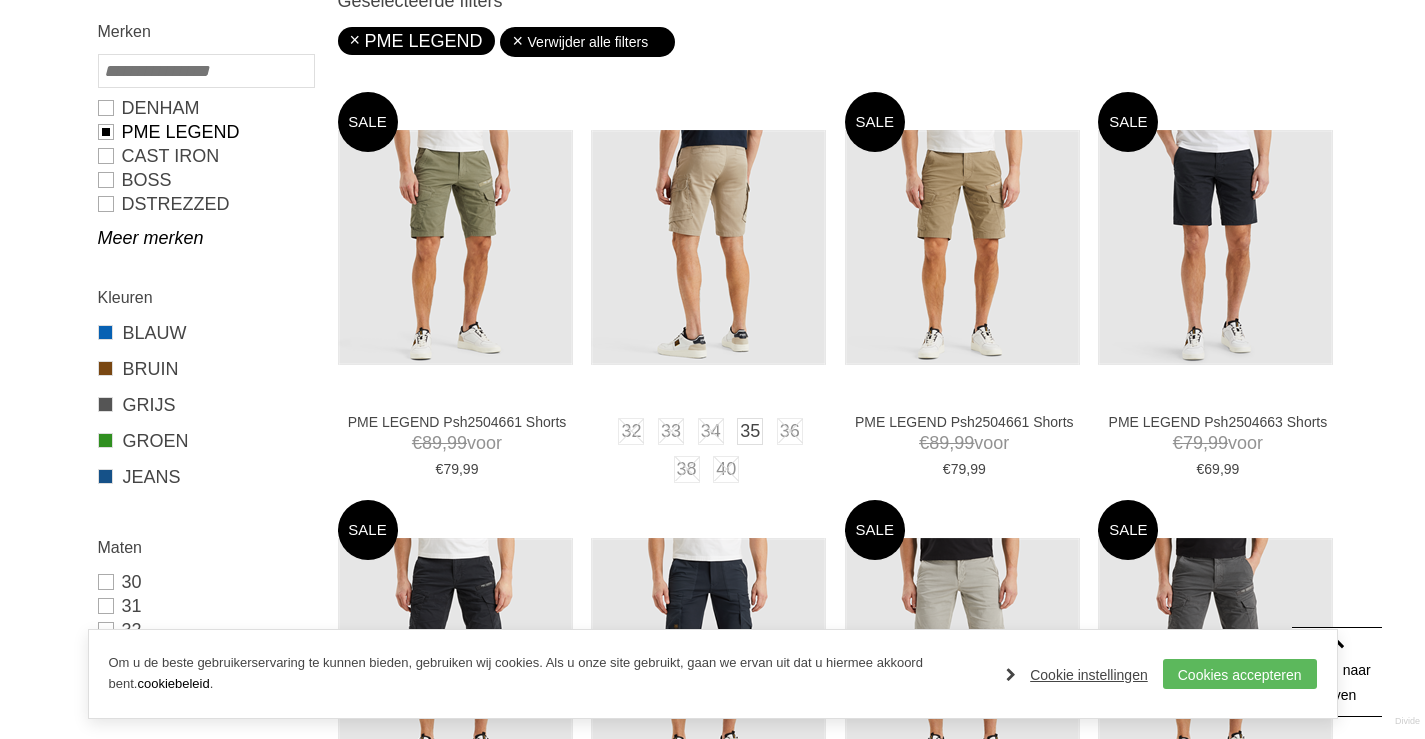 click at bounding box center (708, 247) 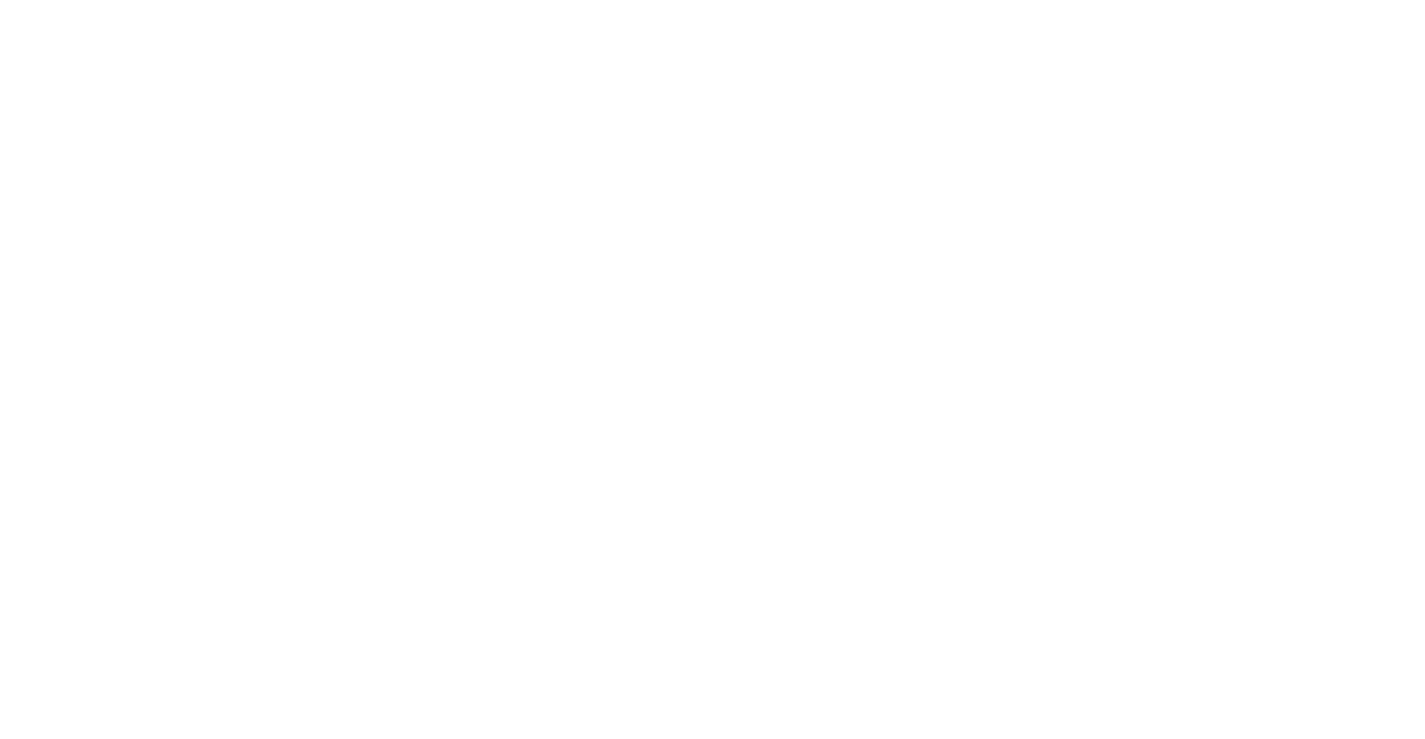scroll, scrollTop: 0, scrollLeft: 0, axis: both 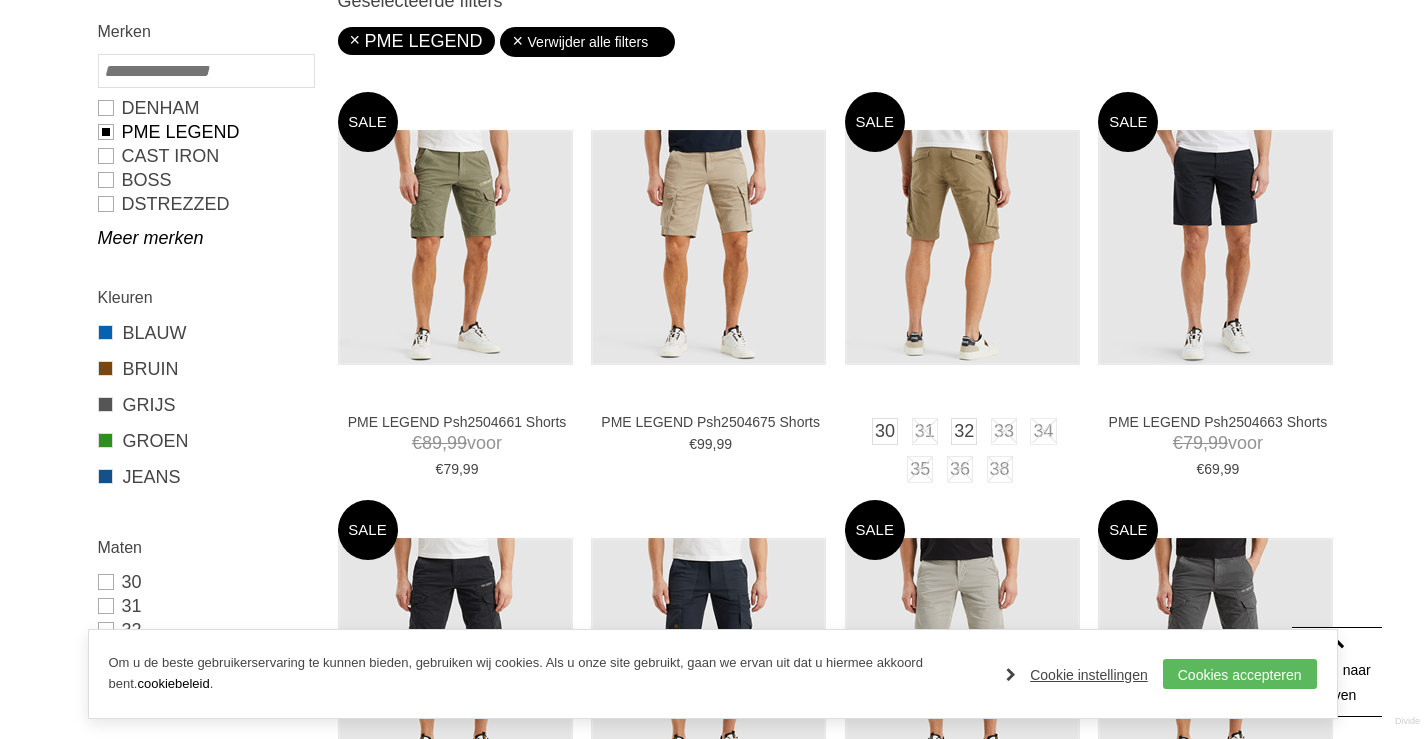 click at bounding box center (962, 247) 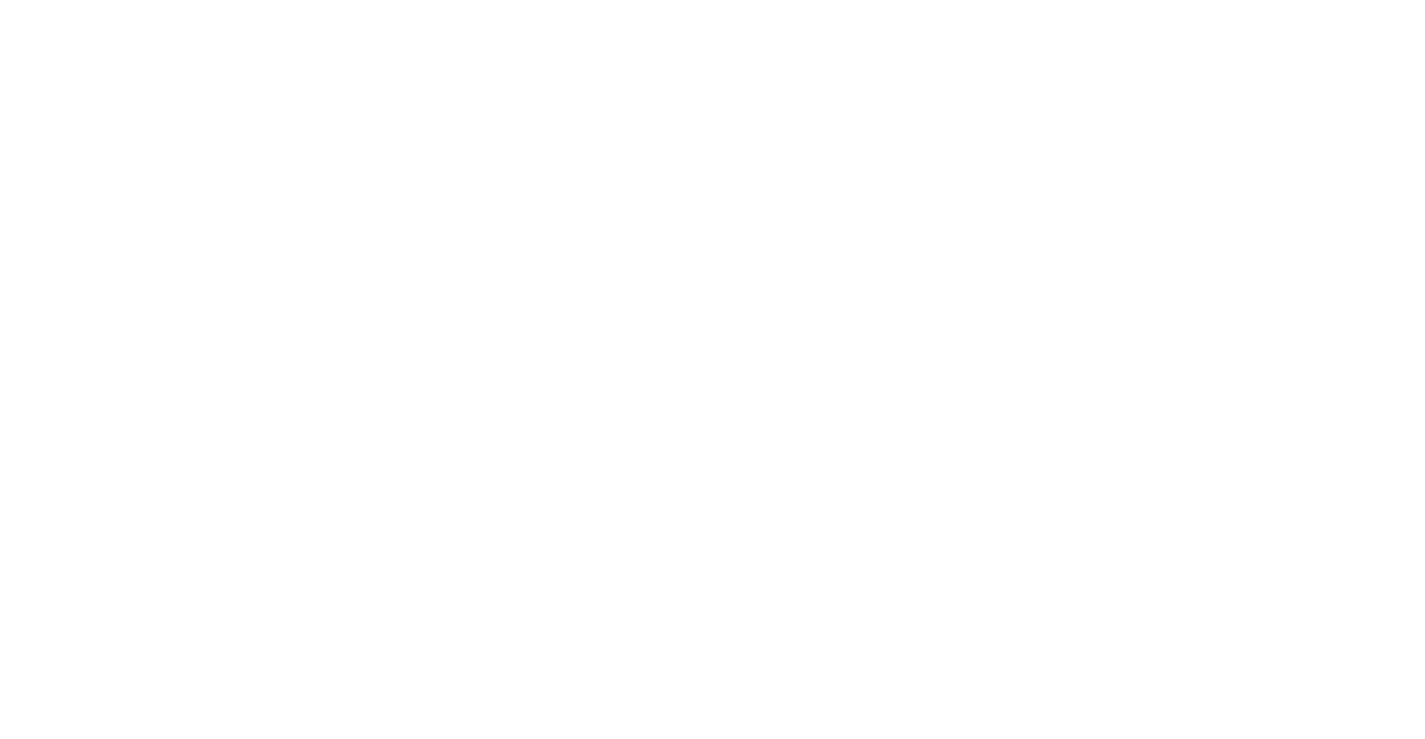 scroll, scrollTop: 0, scrollLeft: 0, axis: both 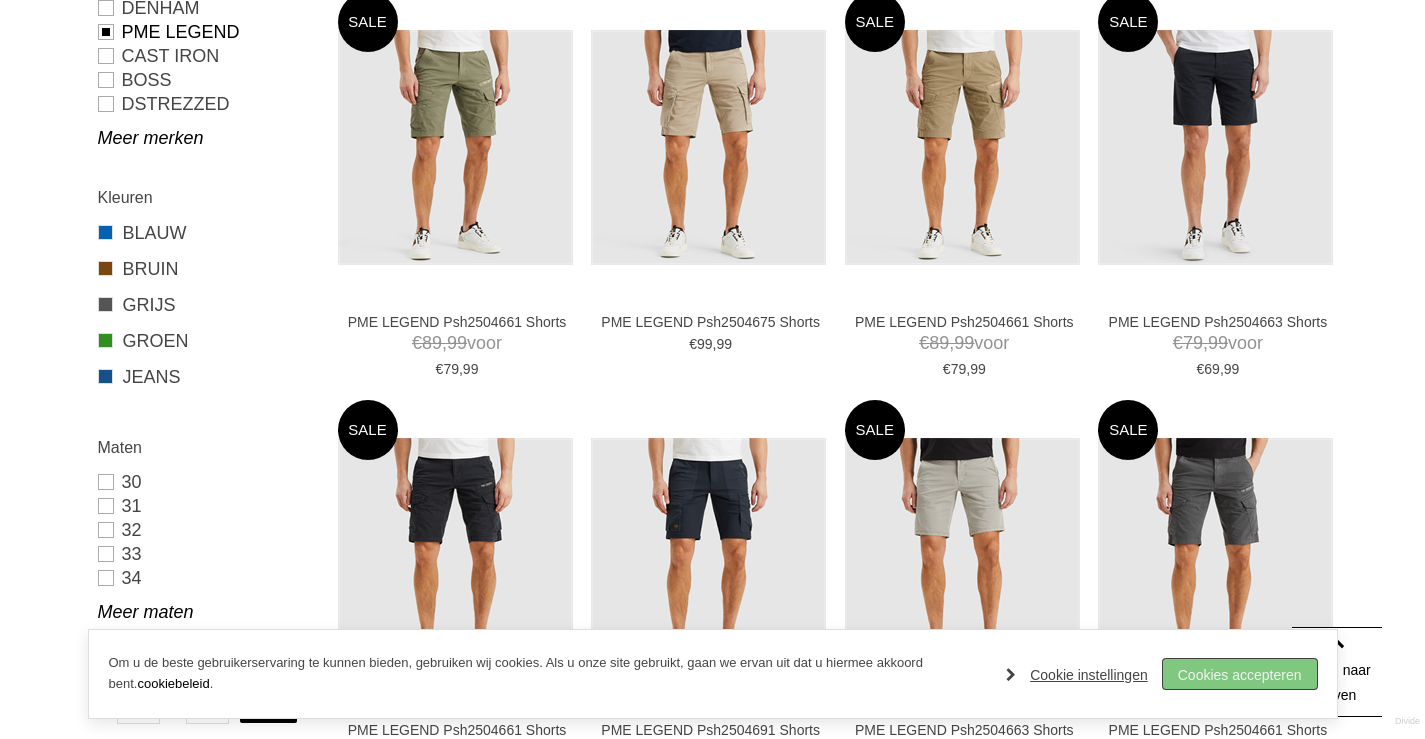 click on "Cookies accepteren" at bounding box center (1240, 674) 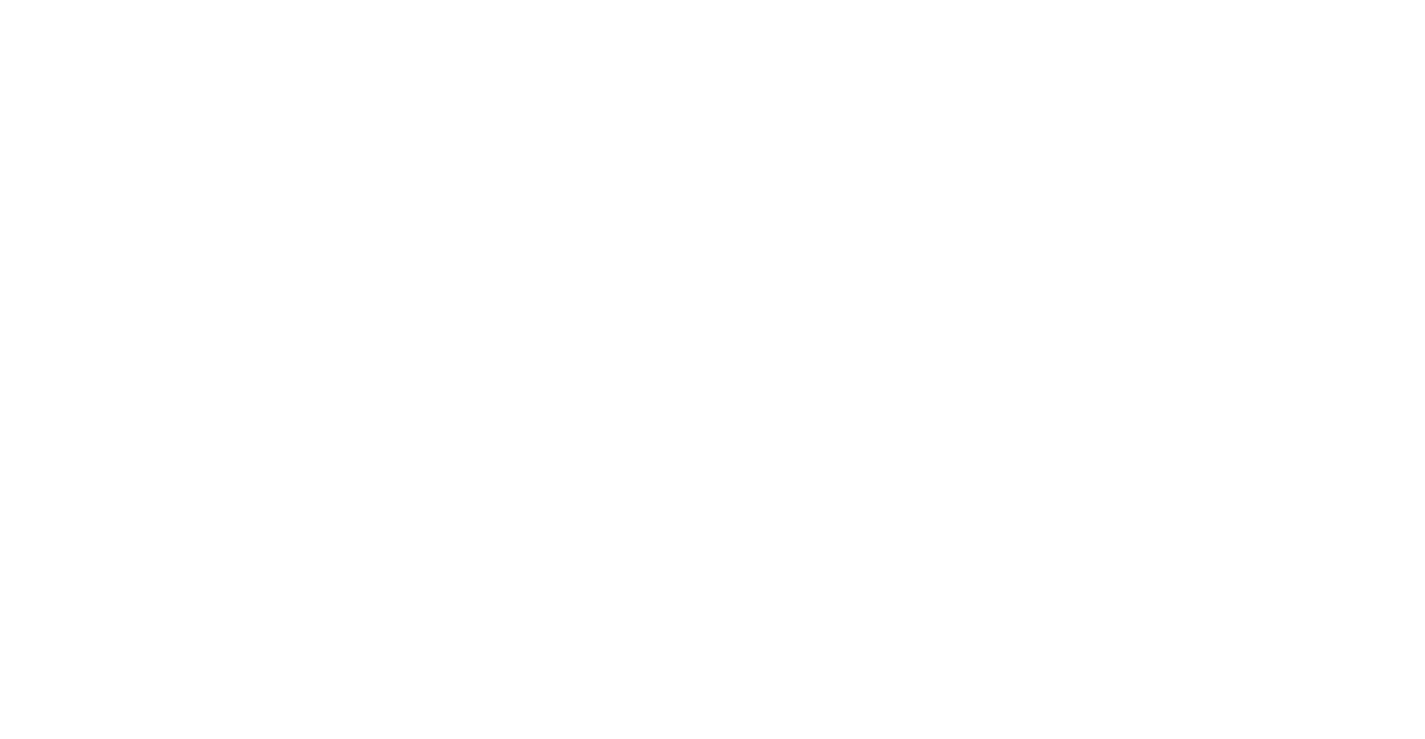 scroll, scrollTop: 800, scrollLeft: 0, axis: vertical 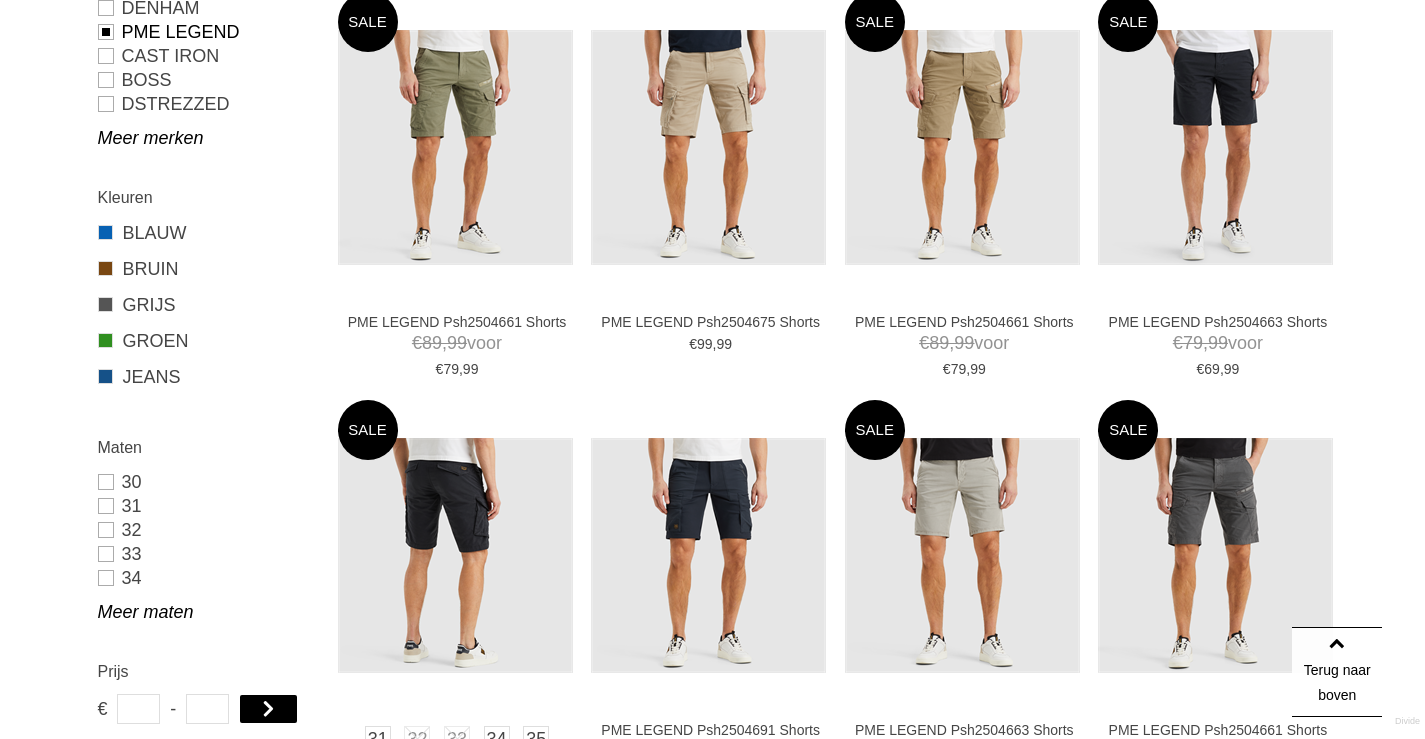 click at bounding box center (455, 555) 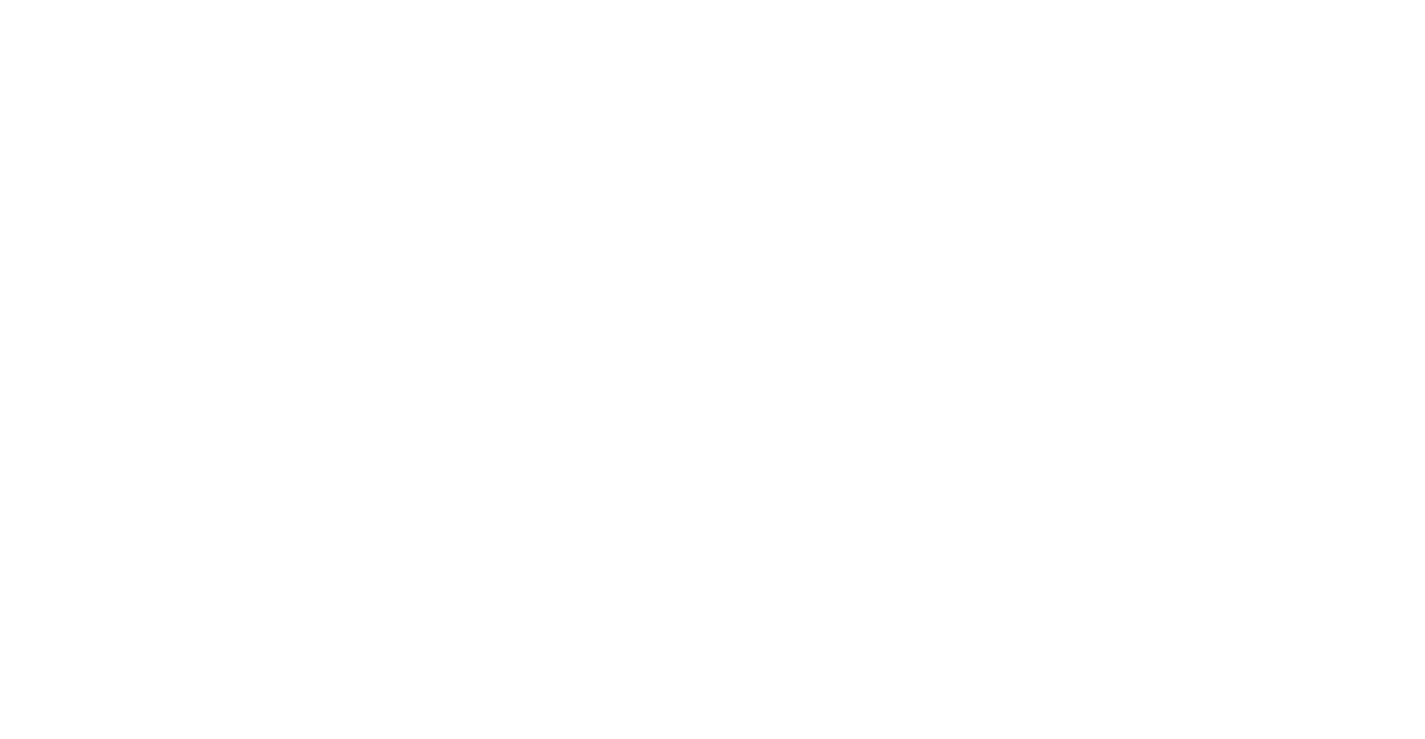 scroll, scrollTop: 0, scrollLeft: 0, axis: both 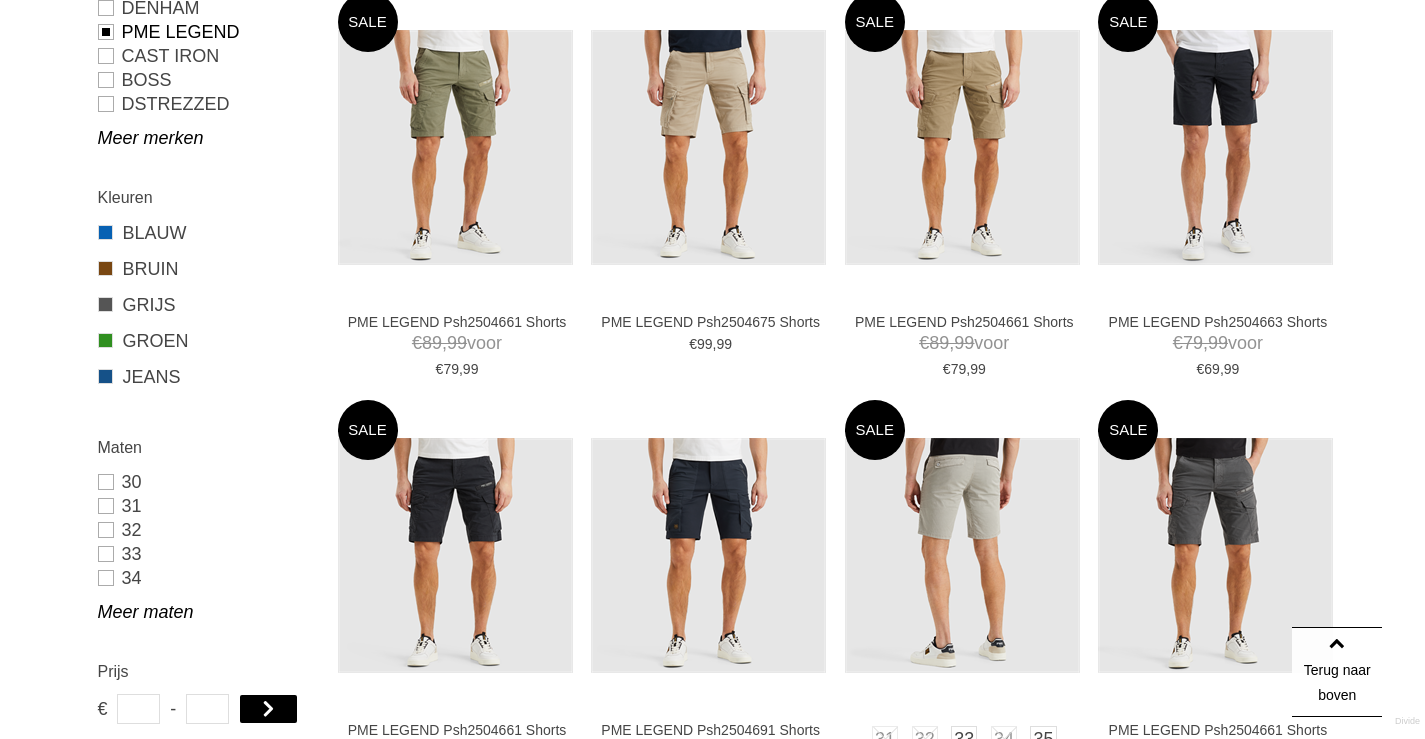 click at bounding box center (962, 555) 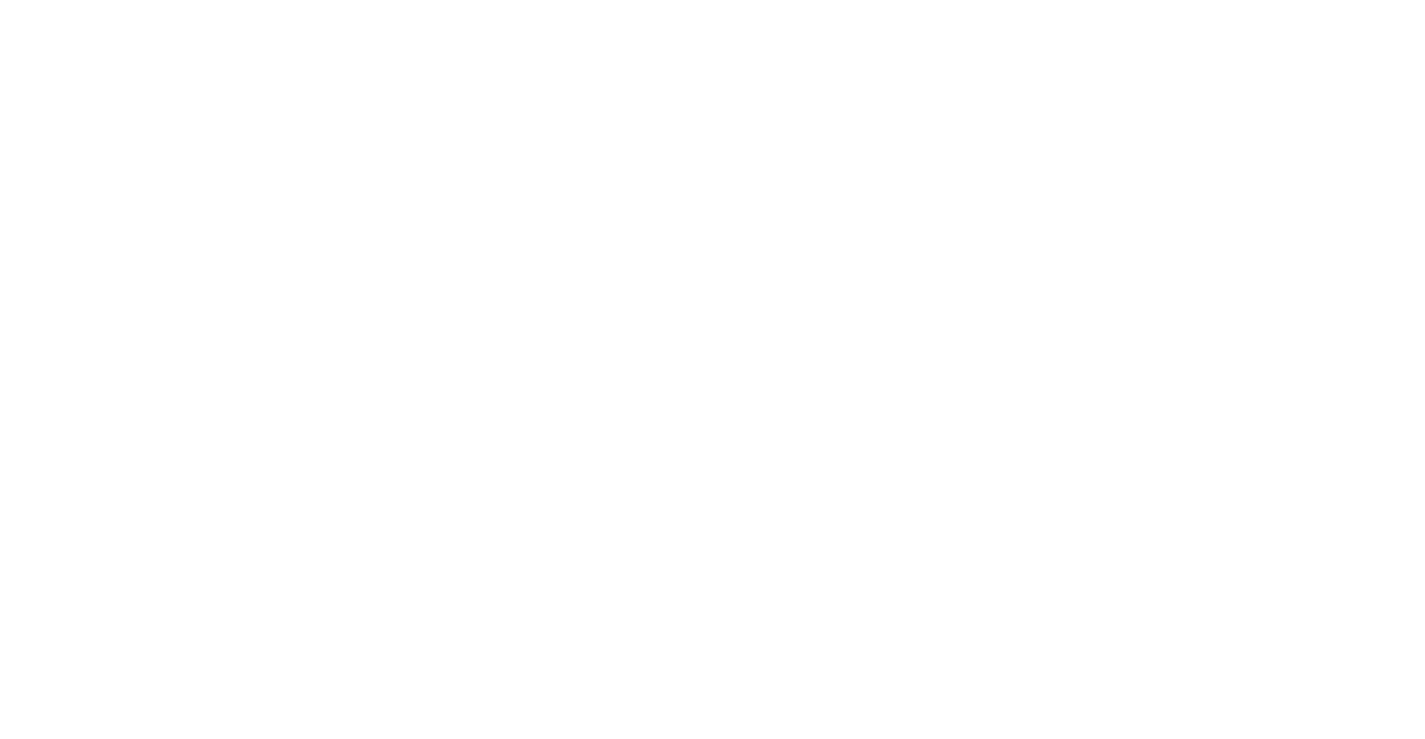 scroll, scrollTop: 0, scrollLeft: 0, axis: both 